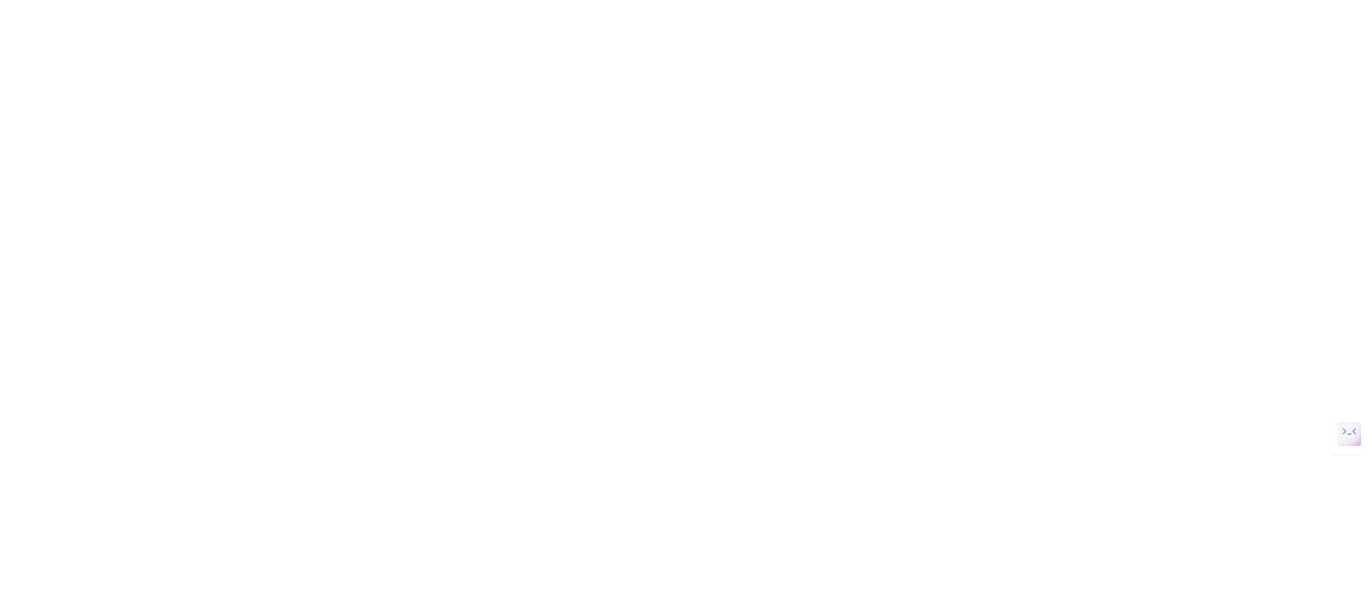 scroll, scrollTop: 0, scrollLeft: 0, axis: both 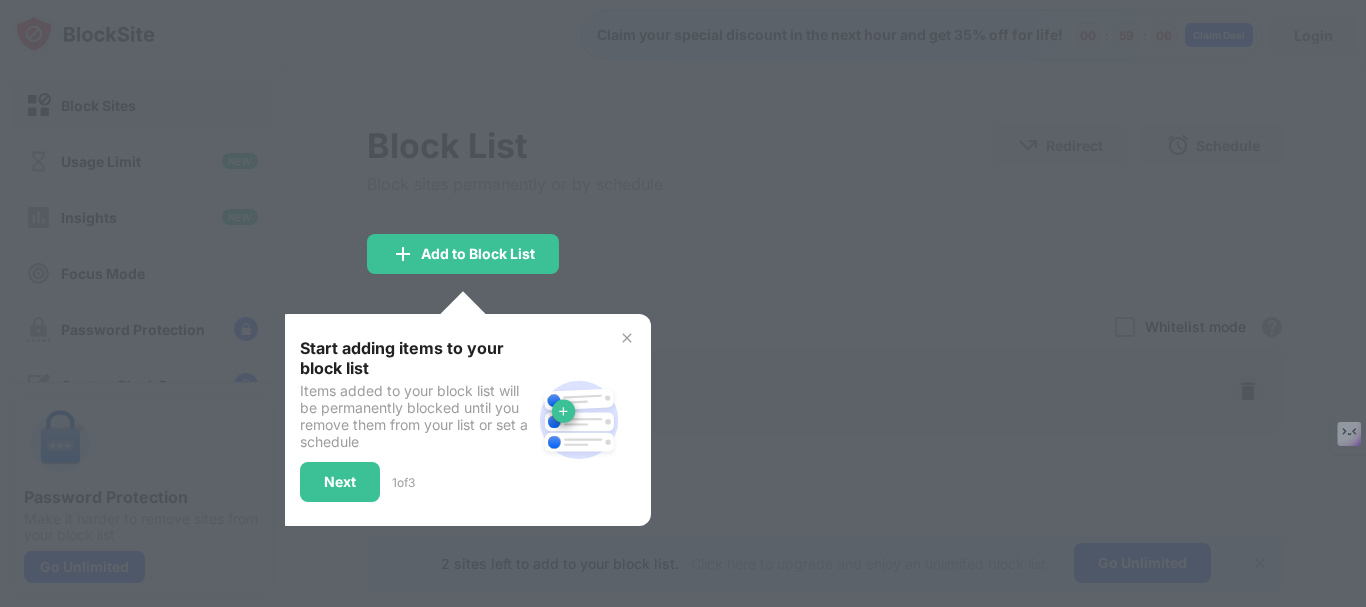 click at bounding box center (627, 338) 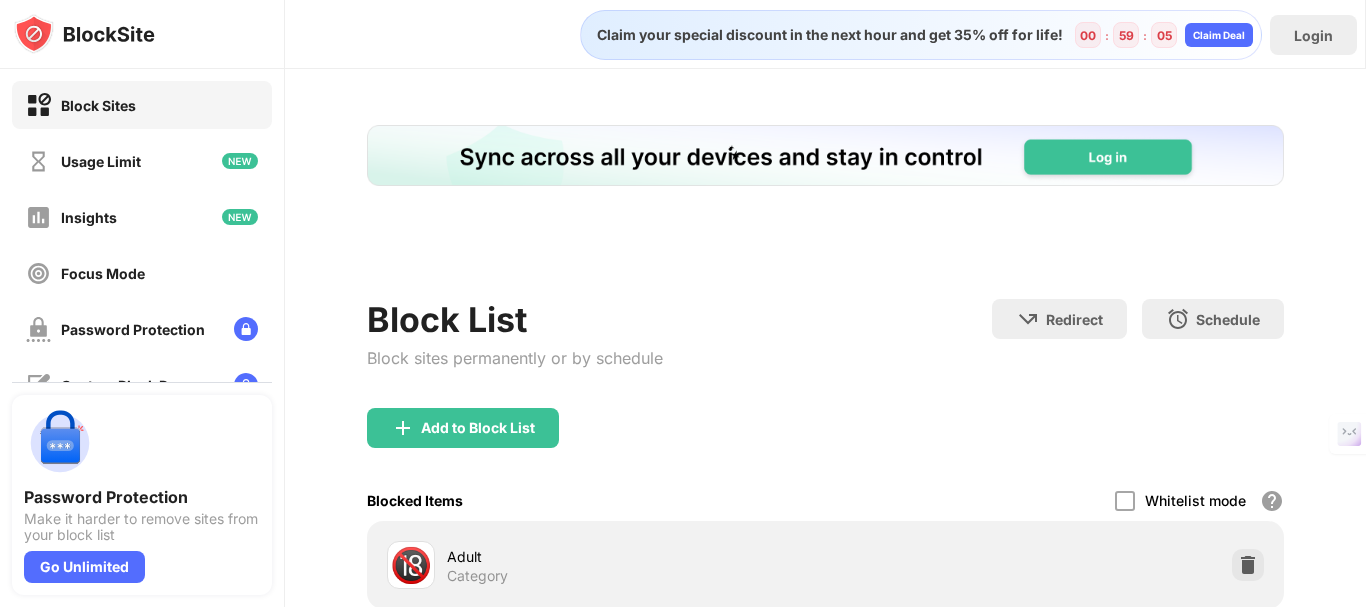 scroll, scrollTop: 0, scrollLeft: 0, axis: both 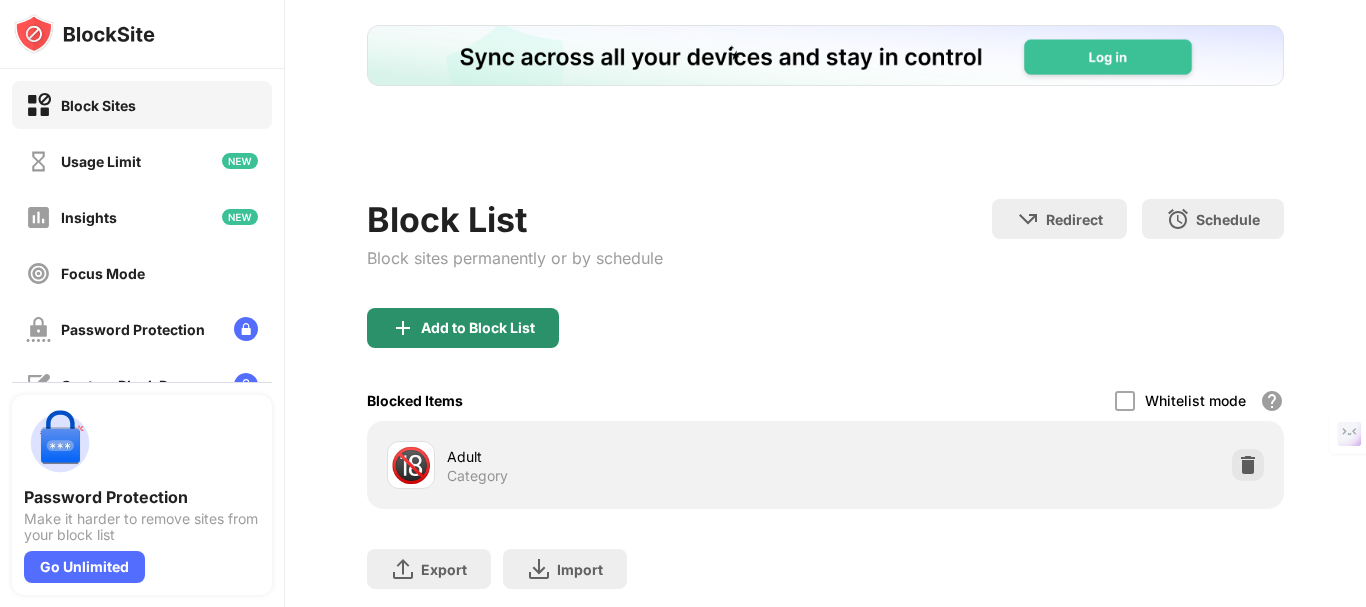 click on "Add to Block List" at bounding box center (478, 328) 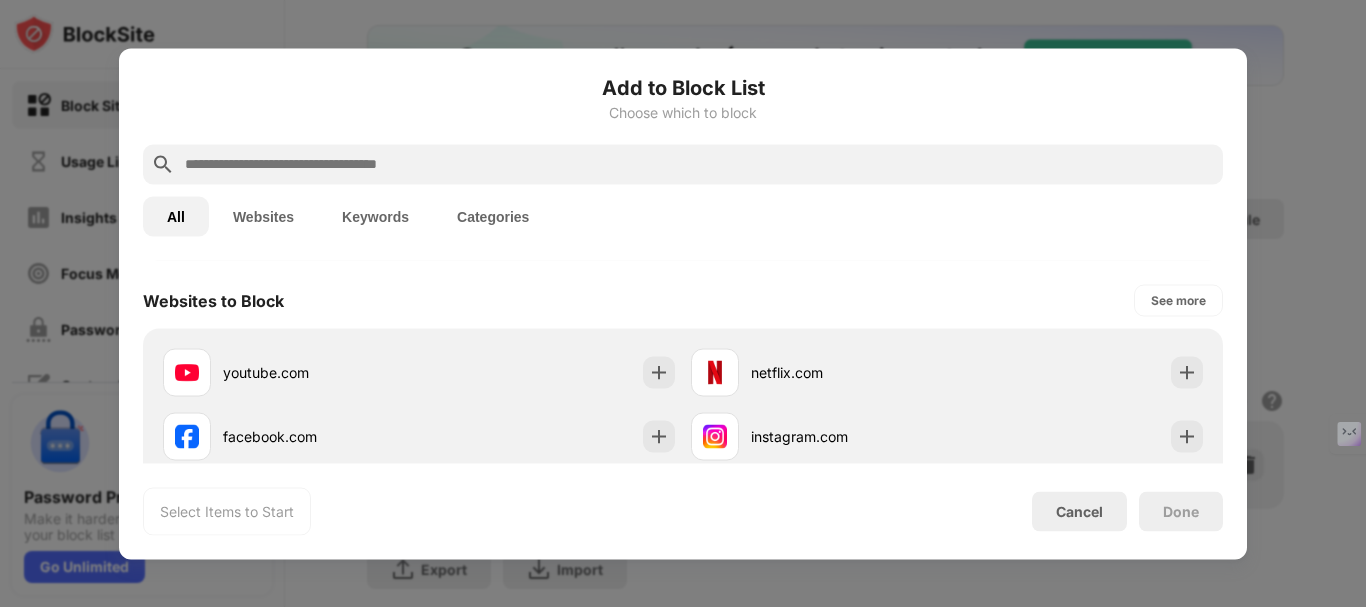 scroll, scrollTop: 200, scrollLeft: 0, axis: vertical 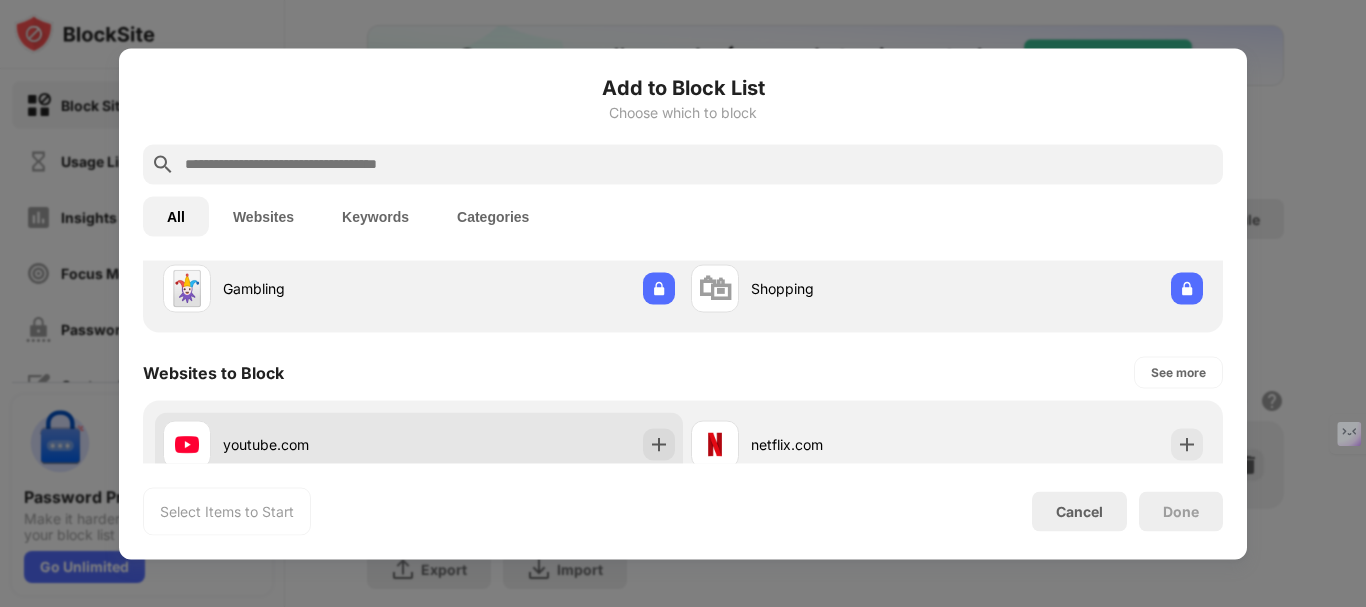 click on "youtube.com" at bounding box center (321, 444) 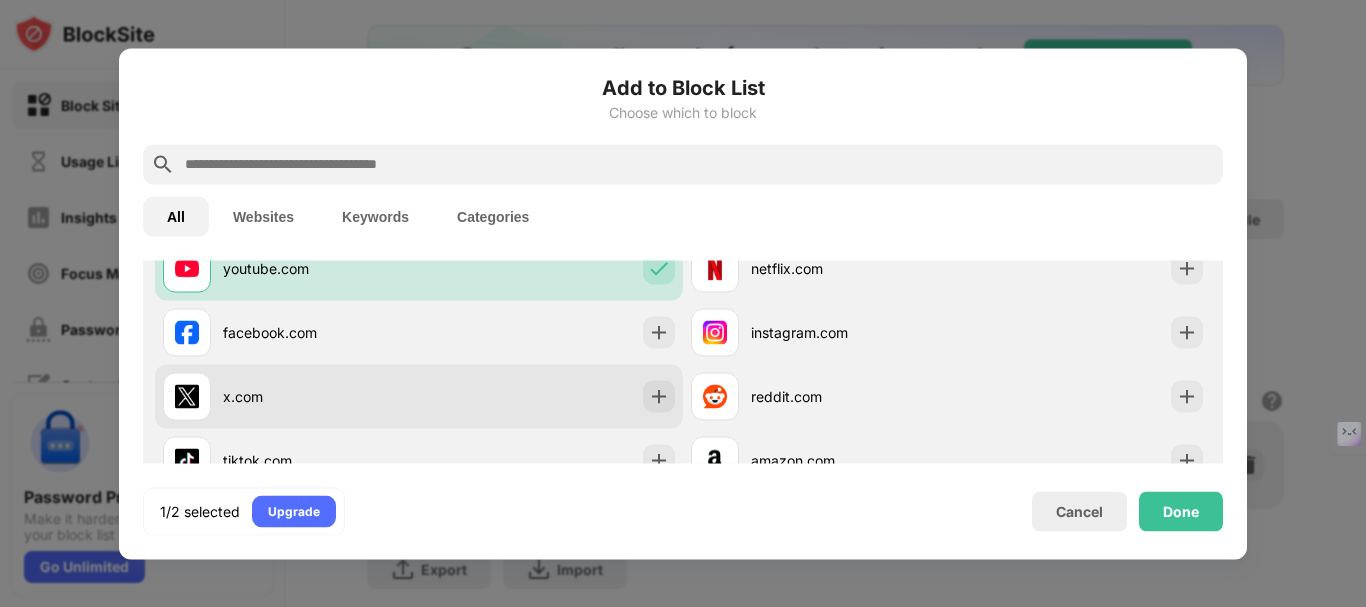 scroll, scrollTop: 400, scrollLeft: 0, axis: vertical 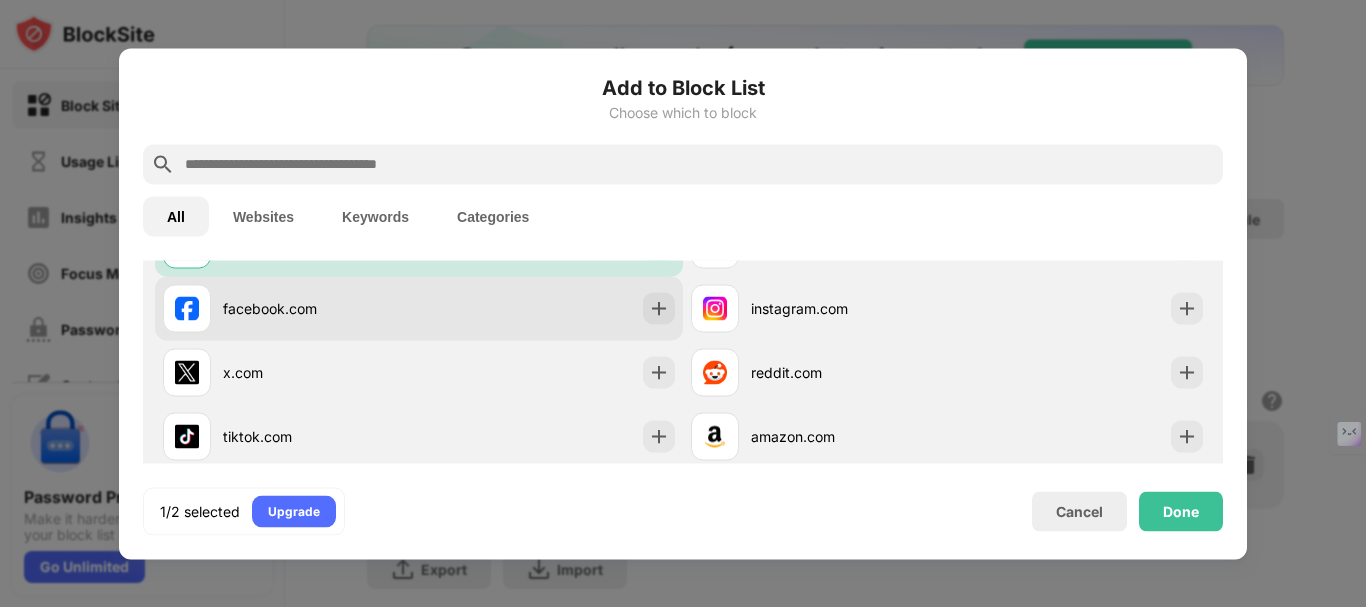 click on "facebook.com" at bounding box center (321, 308) 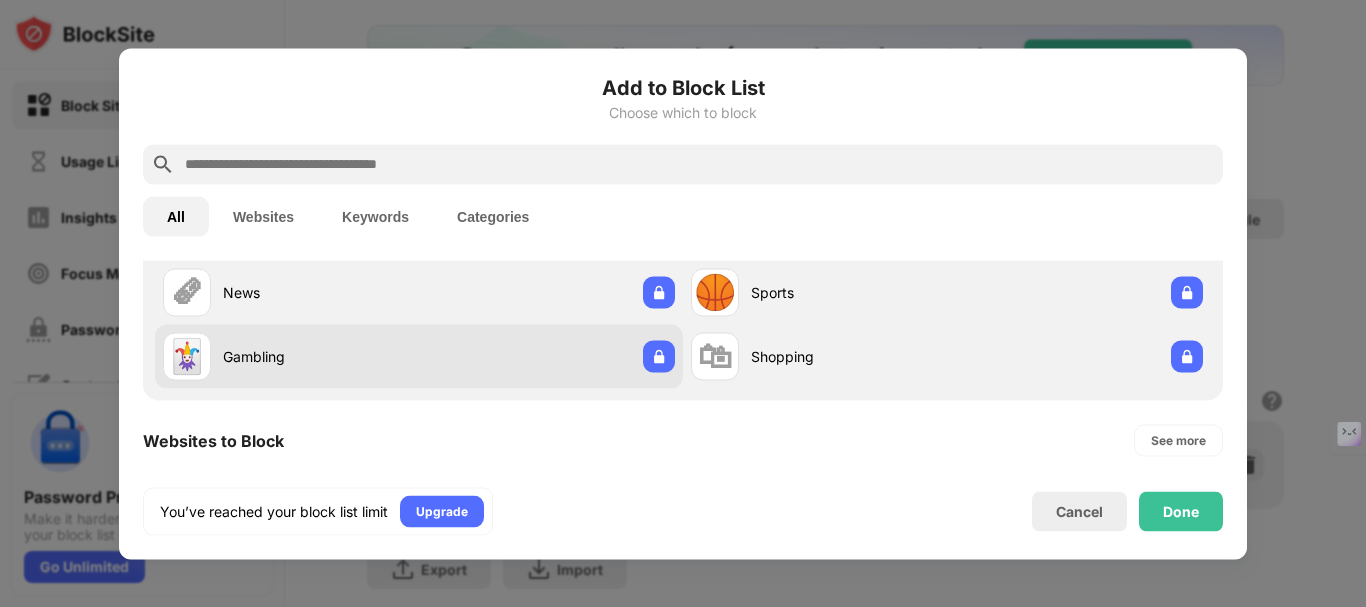 scroll, scrollTop: 200, scrollLeft: 0, axis: vertical 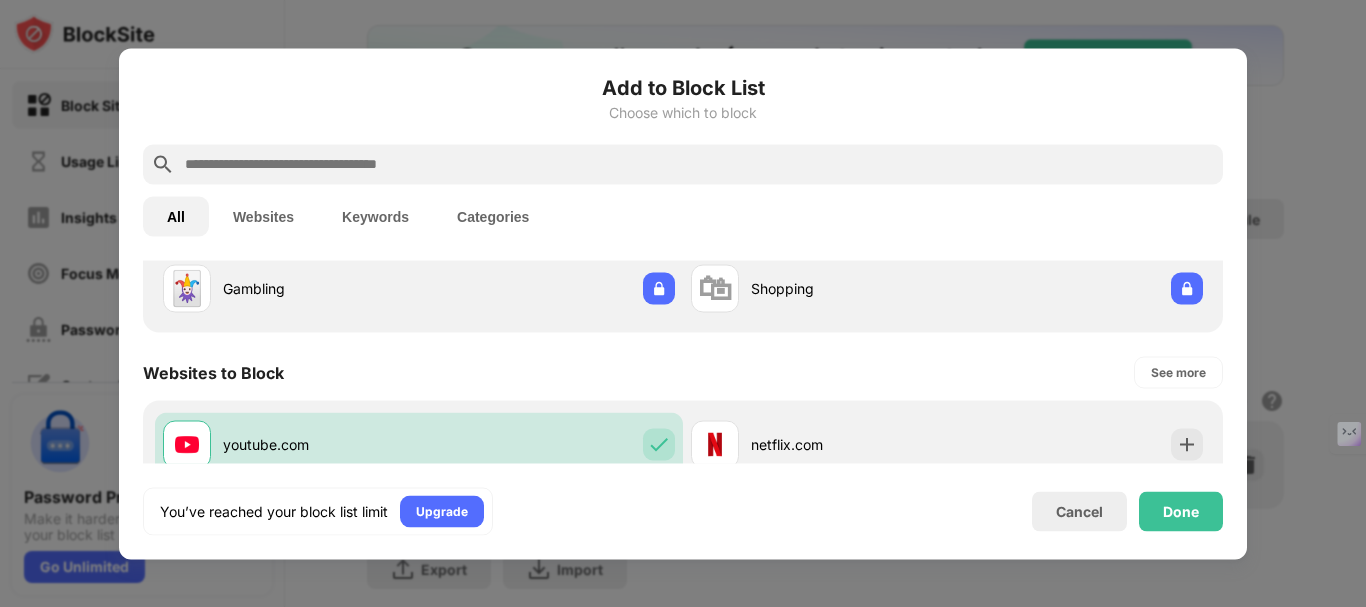 click at bounding box center [699, 164] 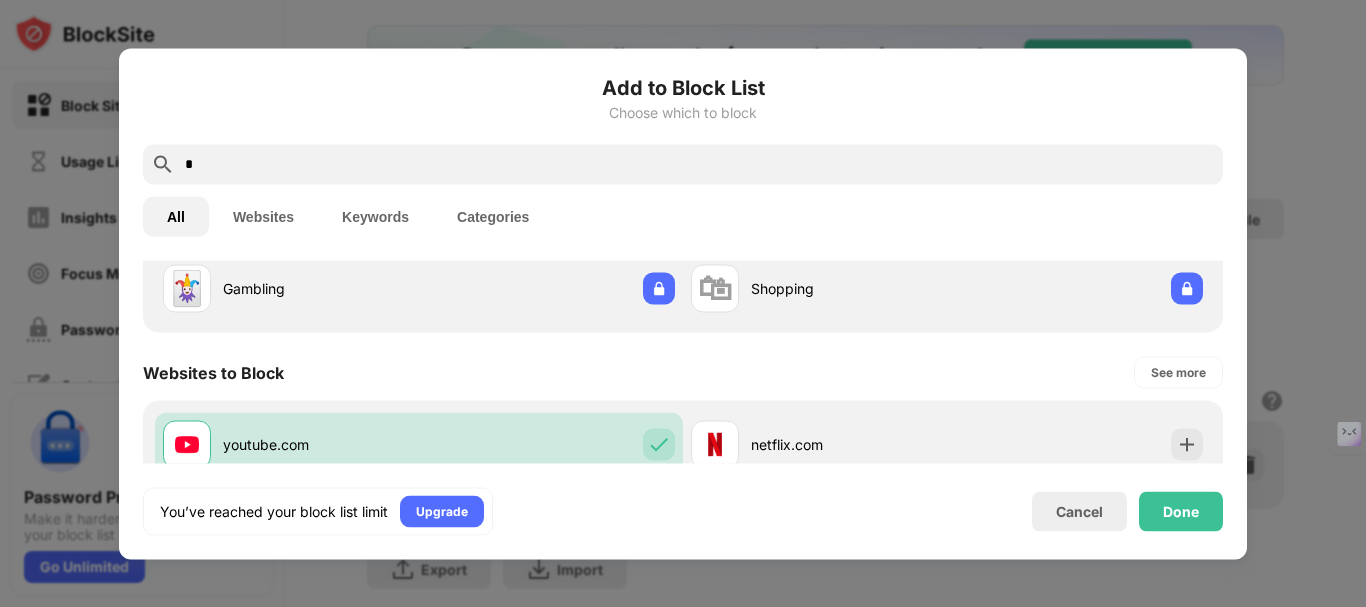 scroll, scrollTop: 0, scrollLeft: 0, axis: both 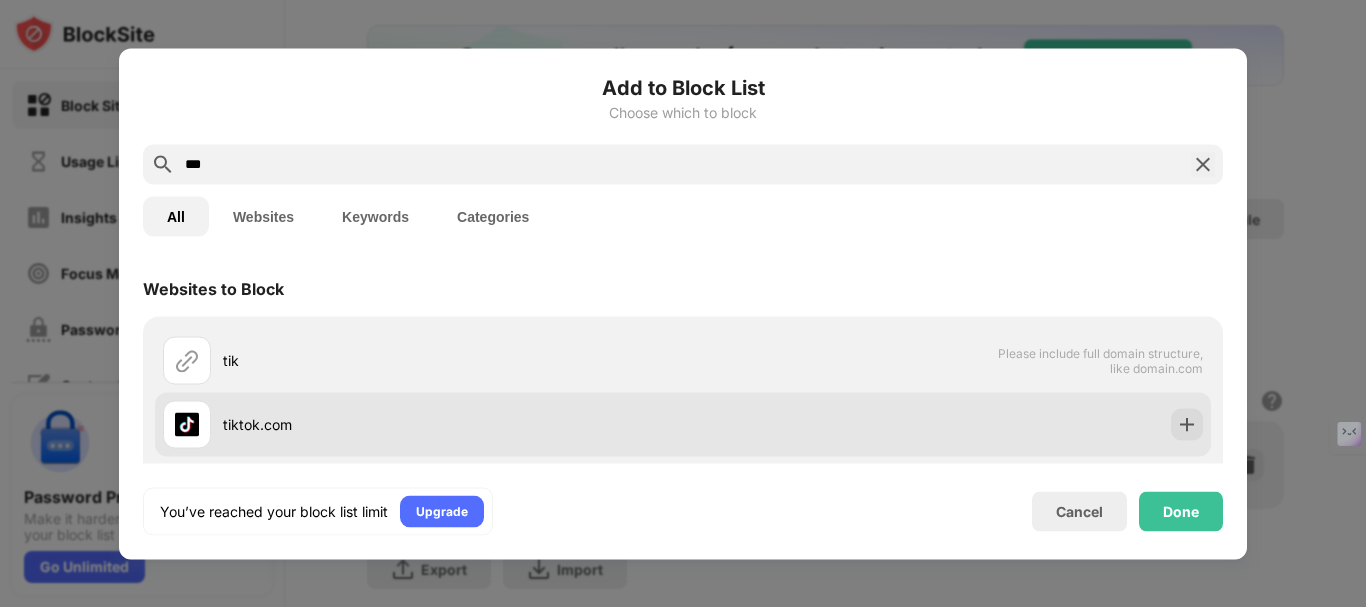 type on "***" 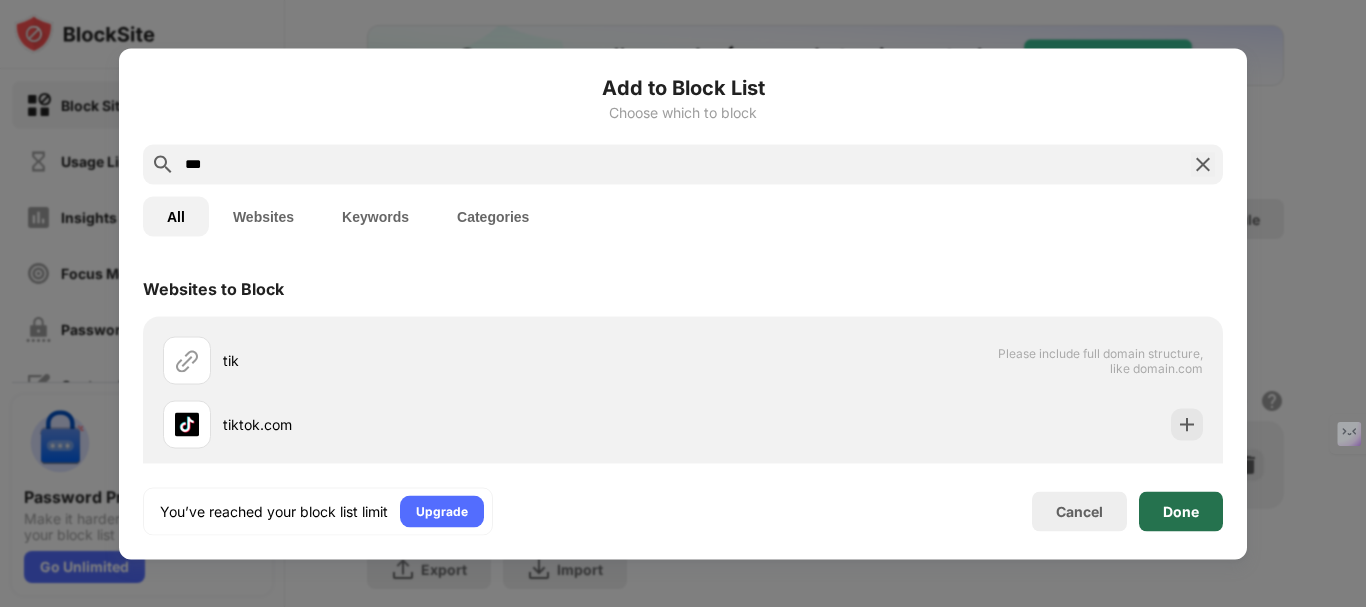 click on "Done" at bounding box center (1181, 511) 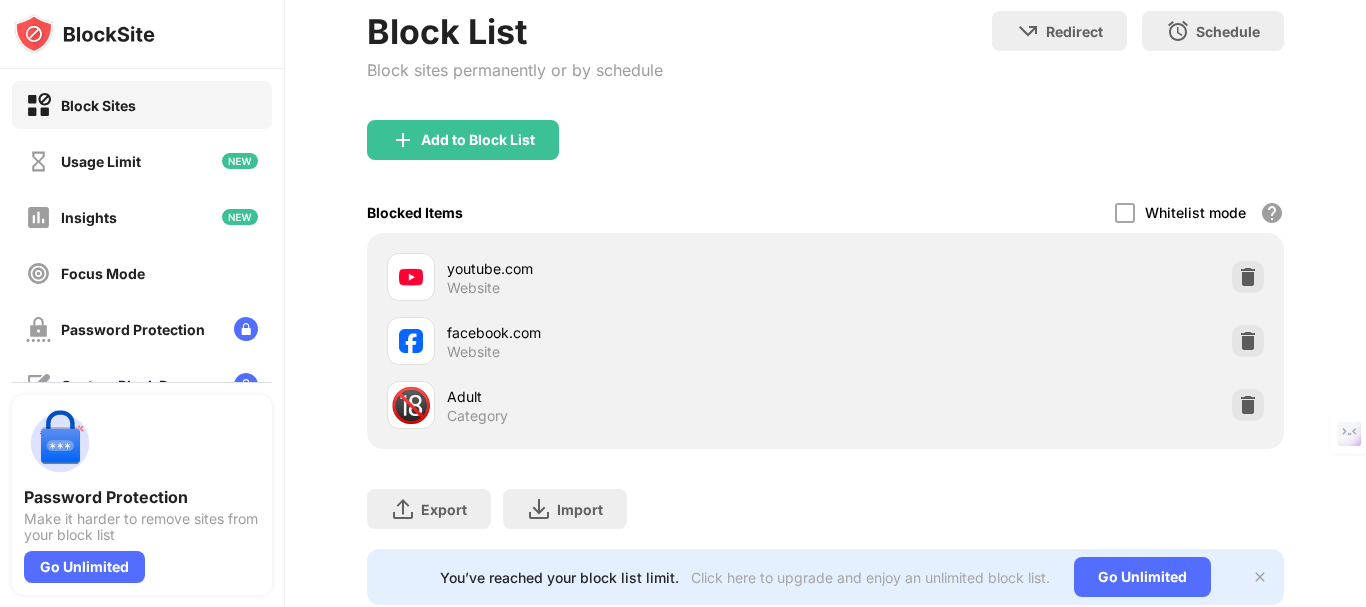 scroll, scrollTop: 257, scrollLeft: 0, axis: vertical 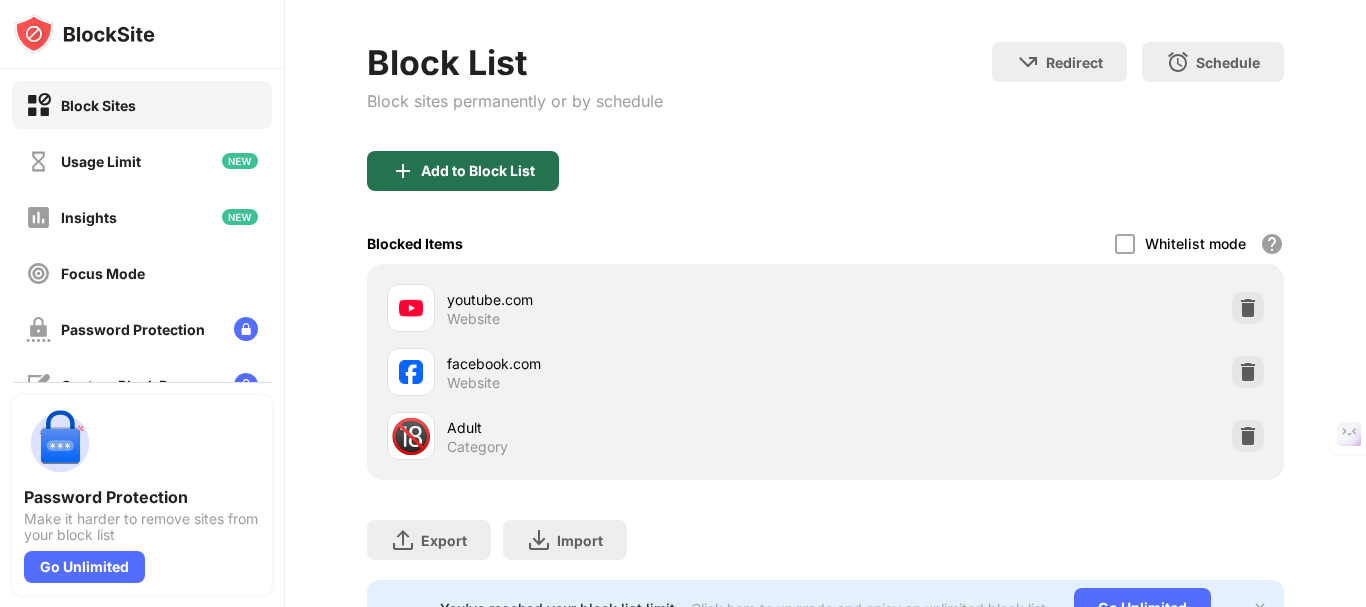 click on "Add to Block List" at bounding box center (478, 171) 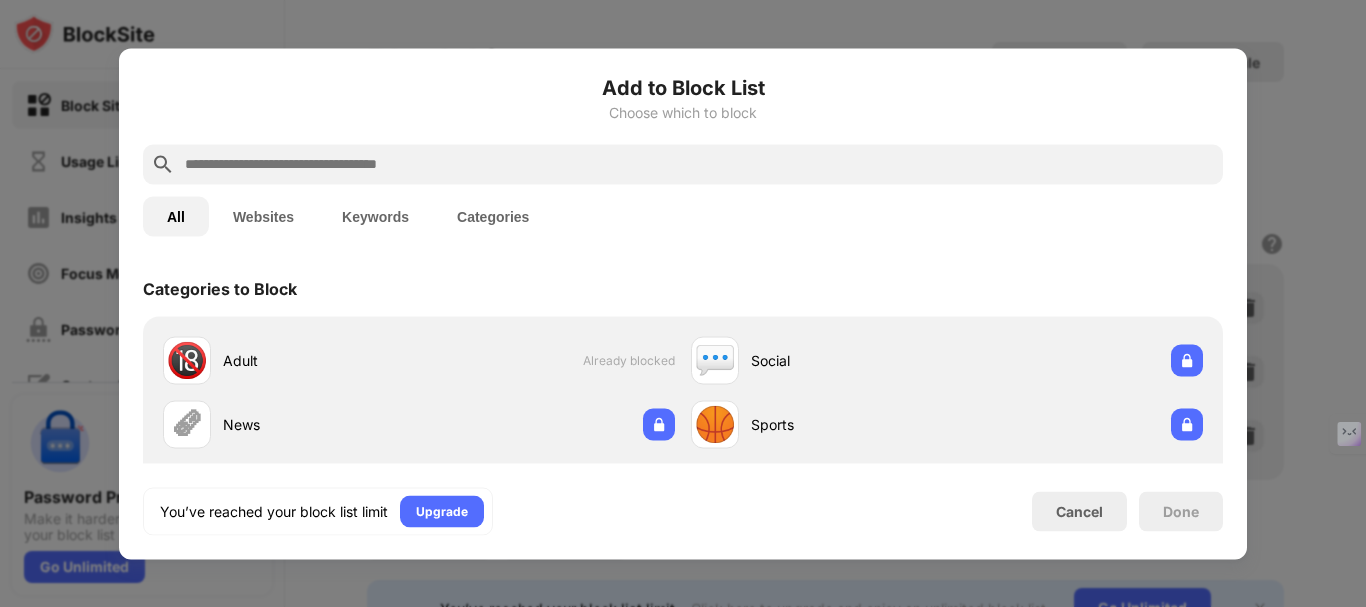 click at bounding box center [699, 164] 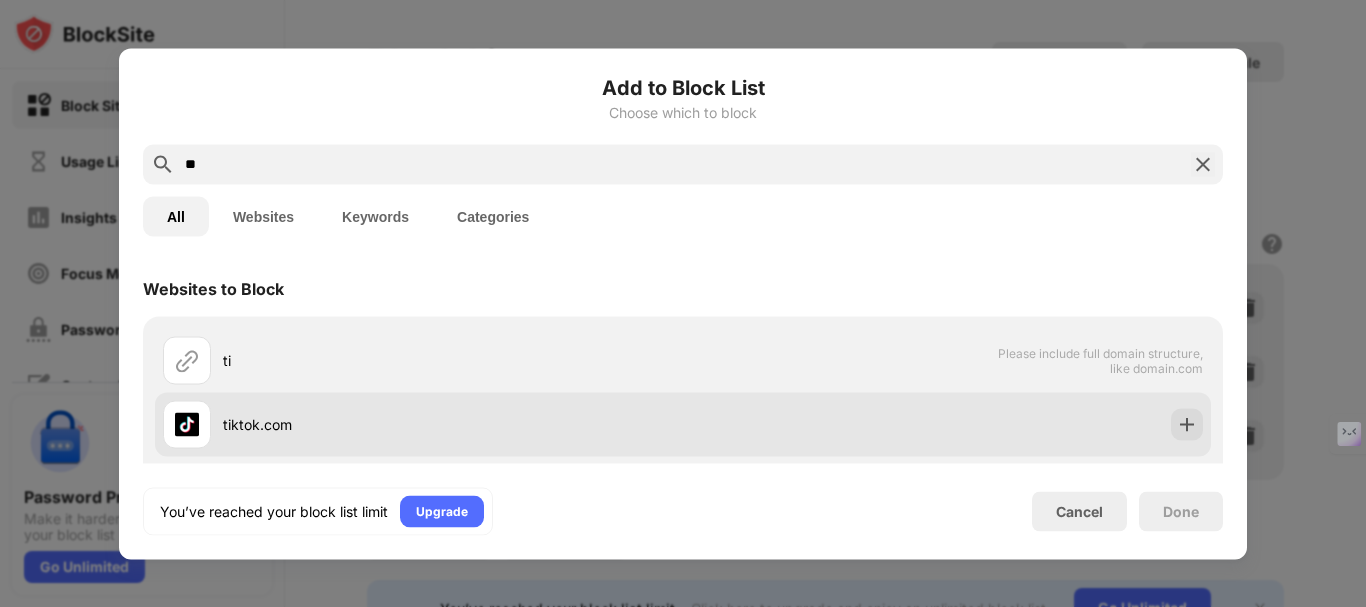 type on "**" 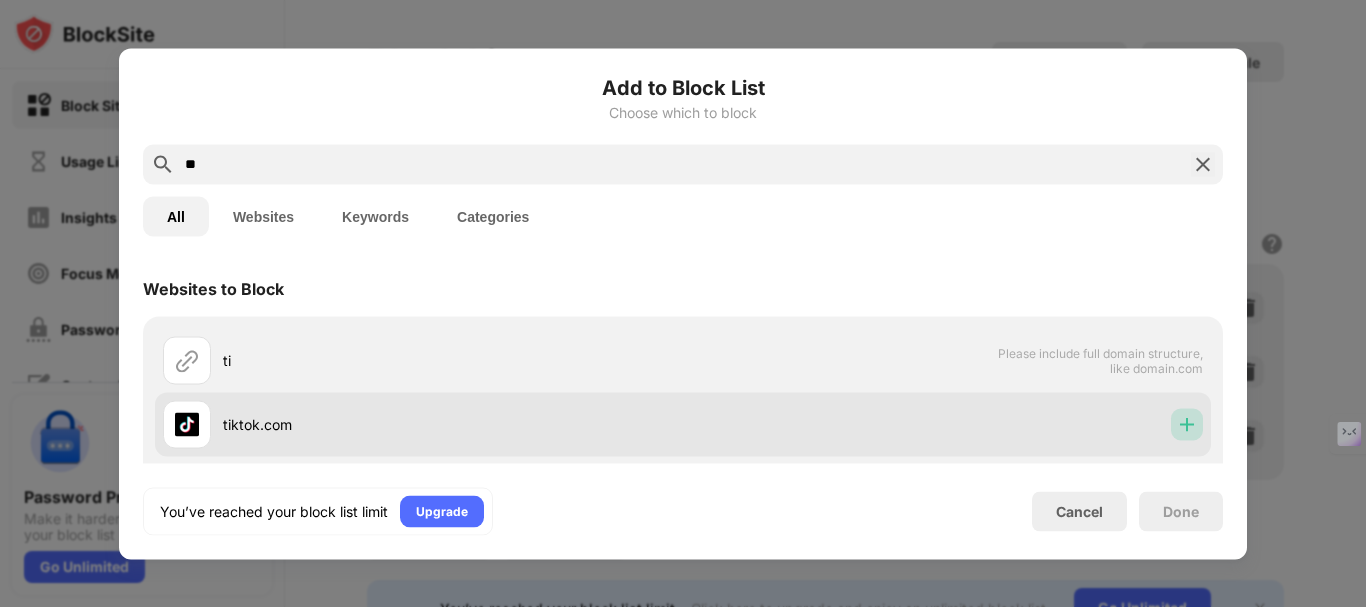 click at bounding box center (1187, 424) 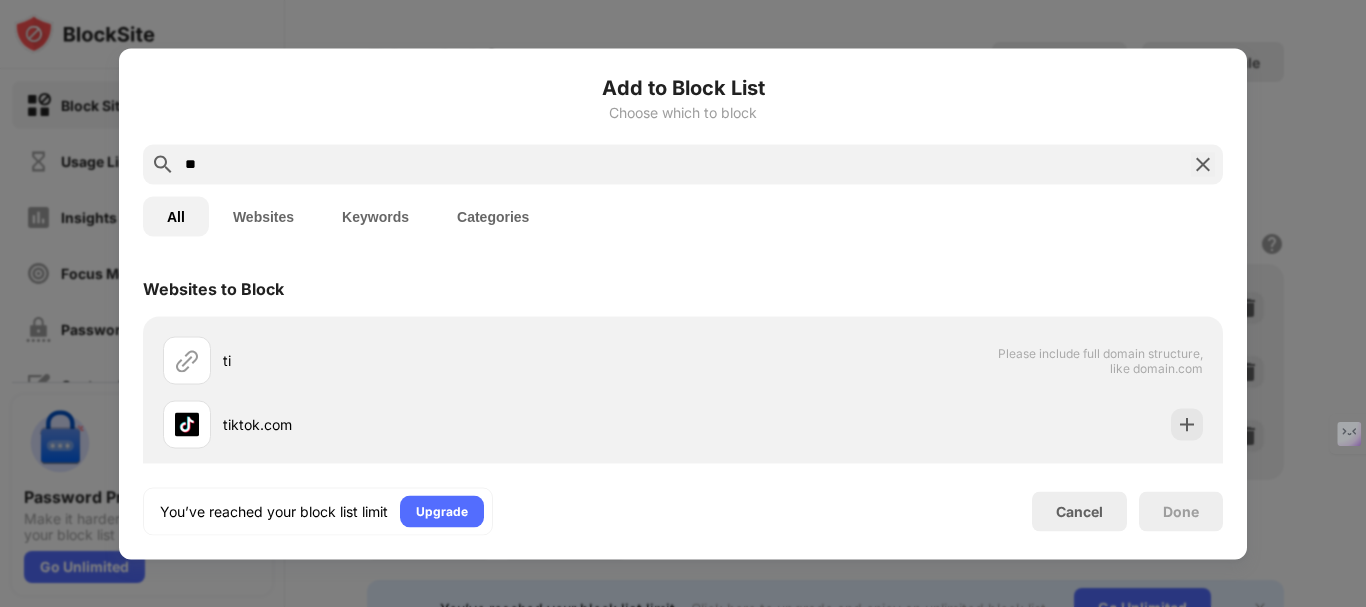 click at bounding box center (1221, 24) 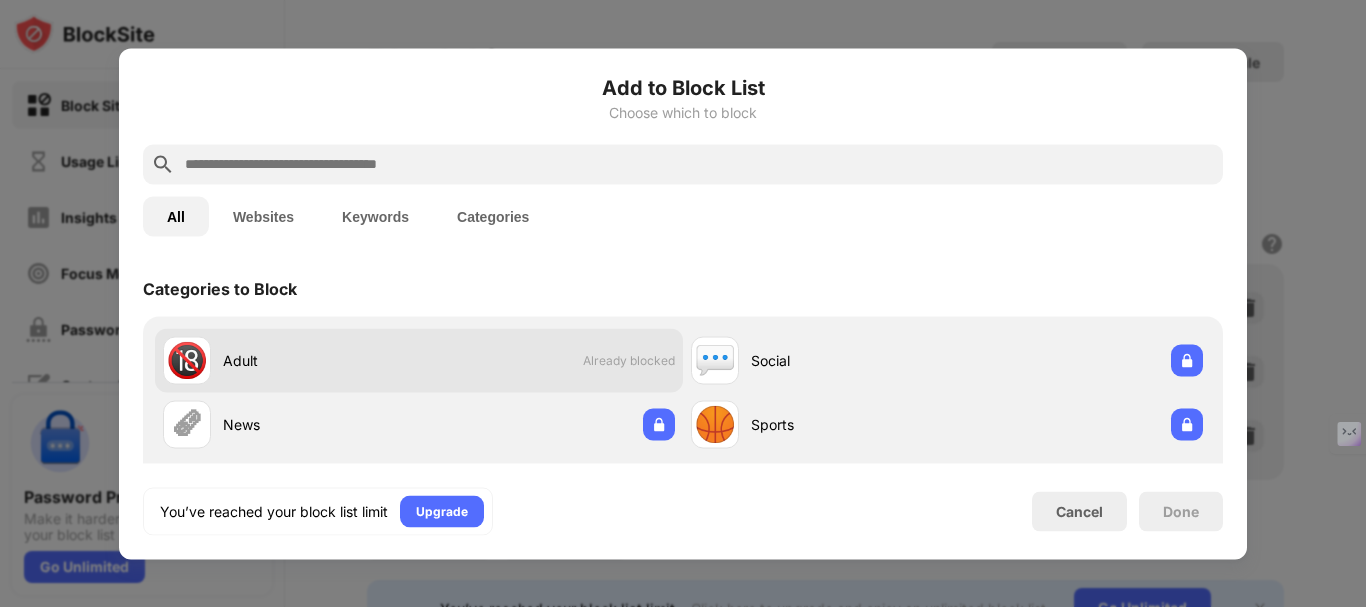 scroll, scrollTop: 0, scrollLeft: 0, axis: both 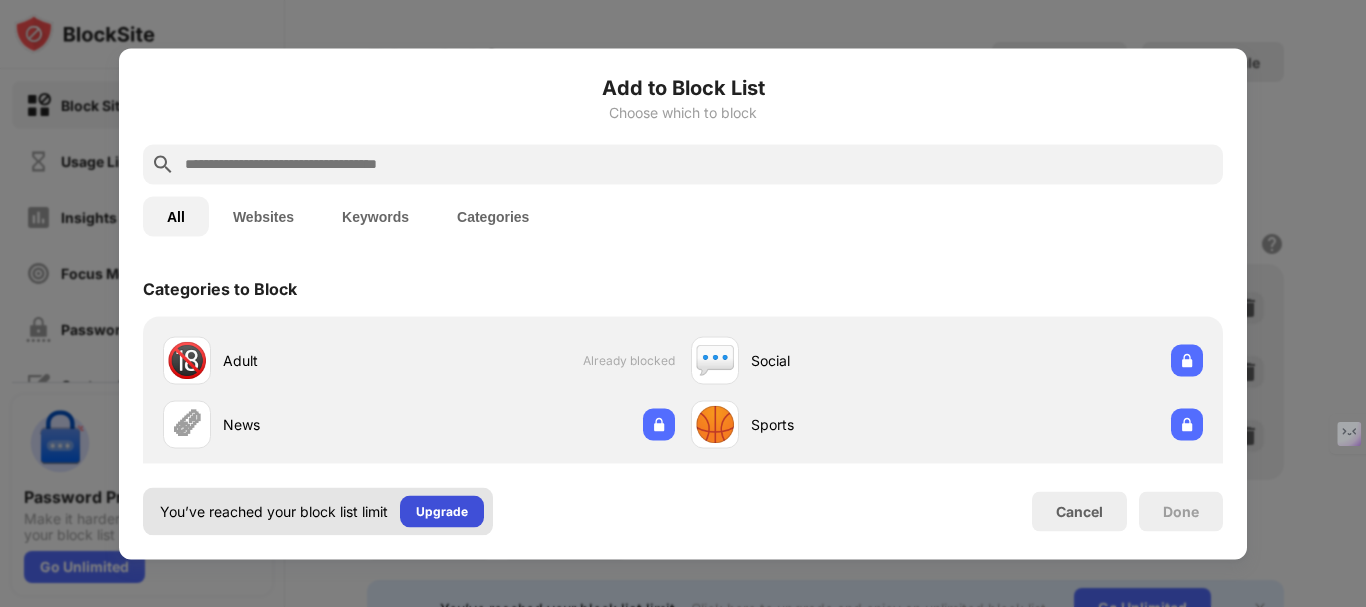 click on "You’ve reached your block list limit Upgrade" at bounding box center (318, 511) 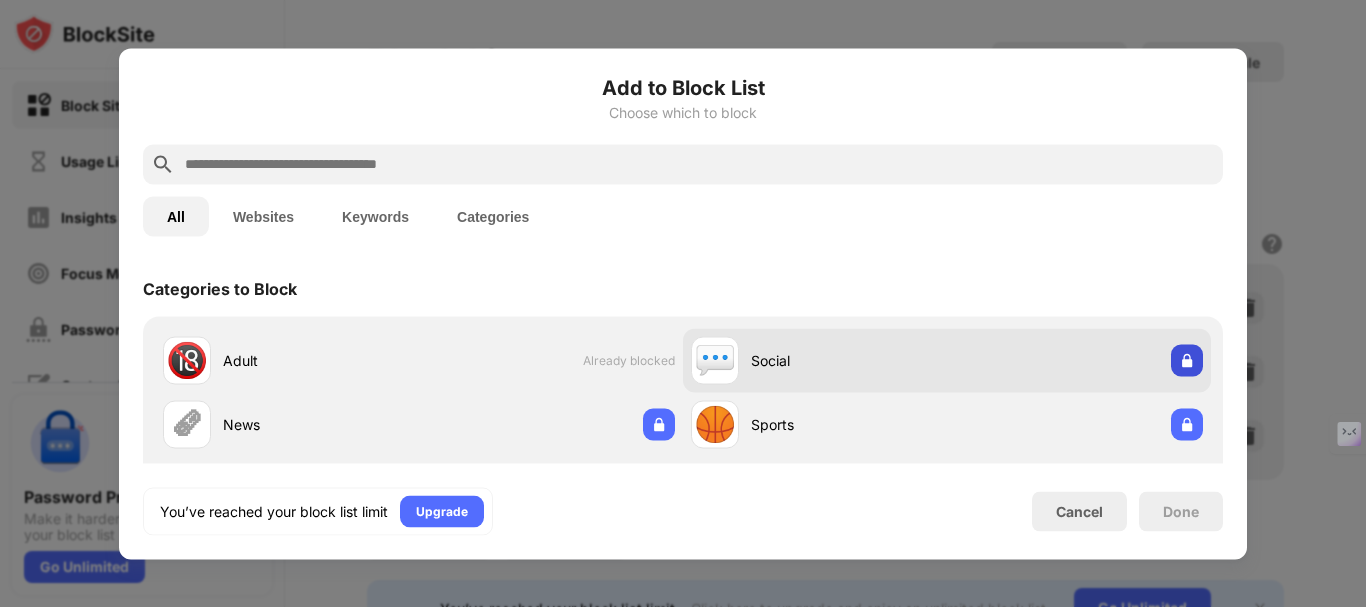 click at bounding box center [1187, 360] 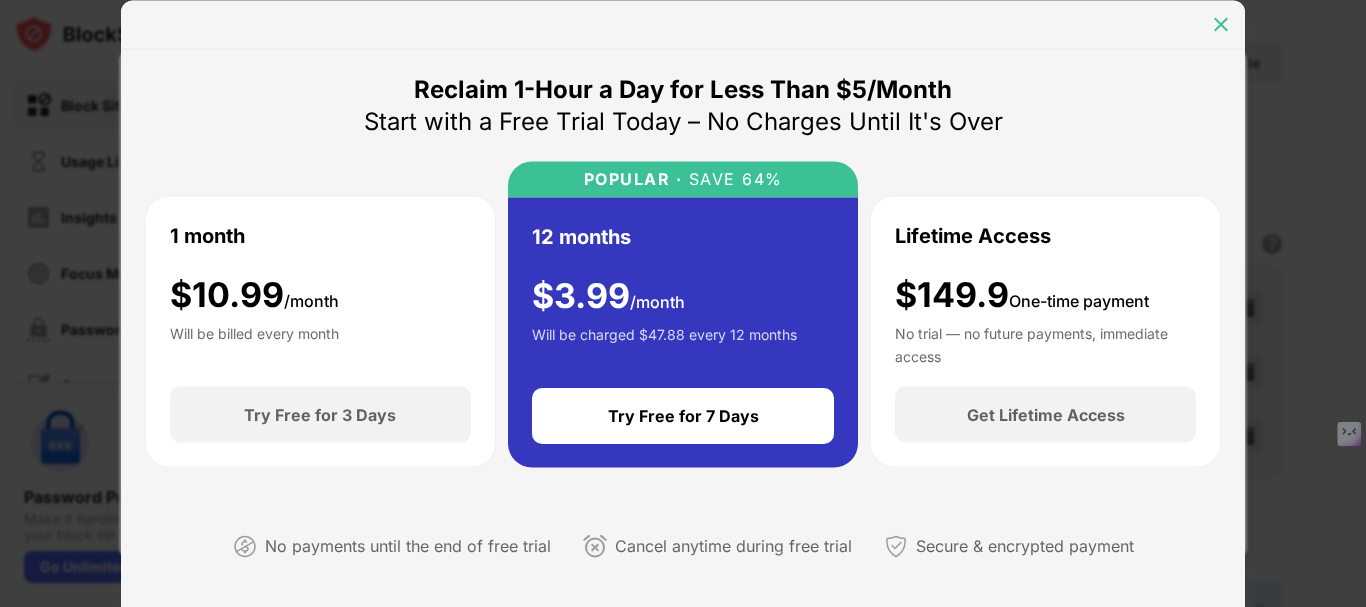 click at bounding box center [1221, 24] 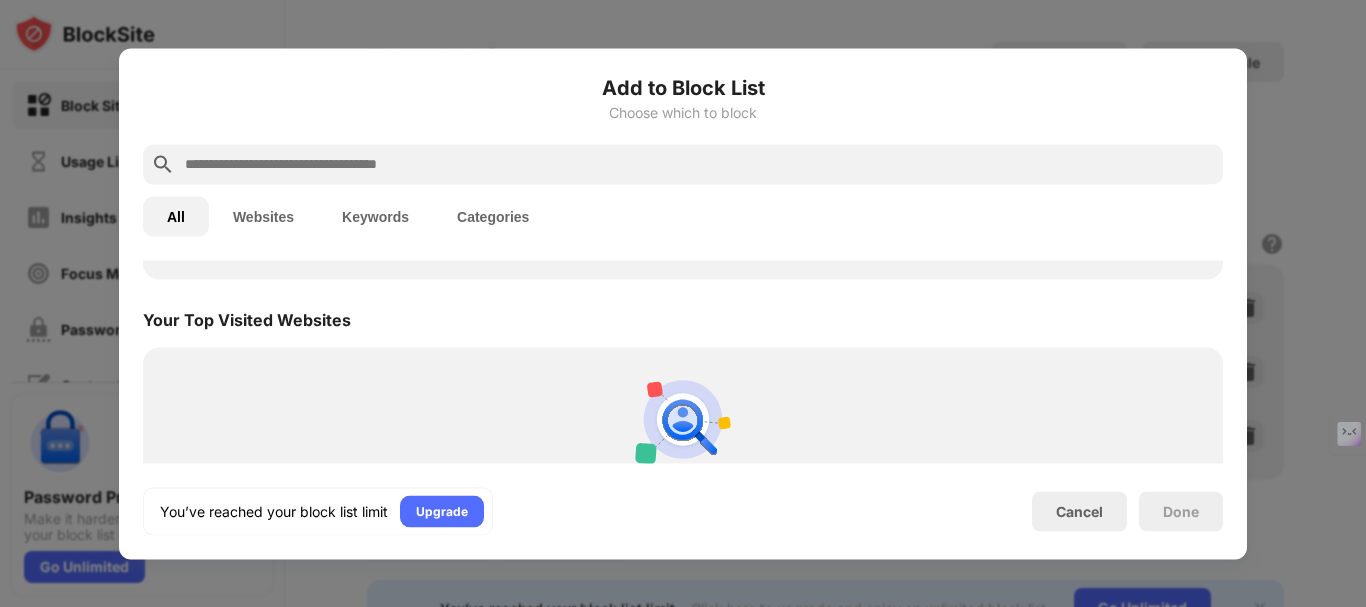 scroll, scrollTop: 700, scrollLeft: 0, axis: vertical 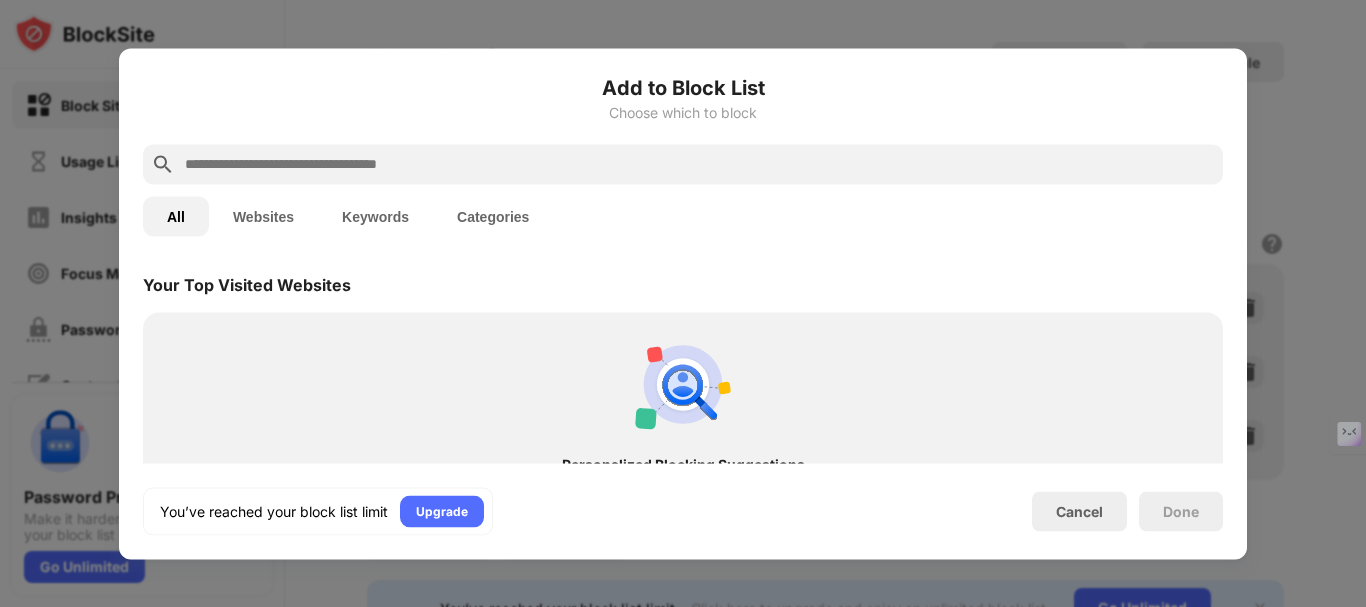 click on "Done" at bounding box center [1181, 511] 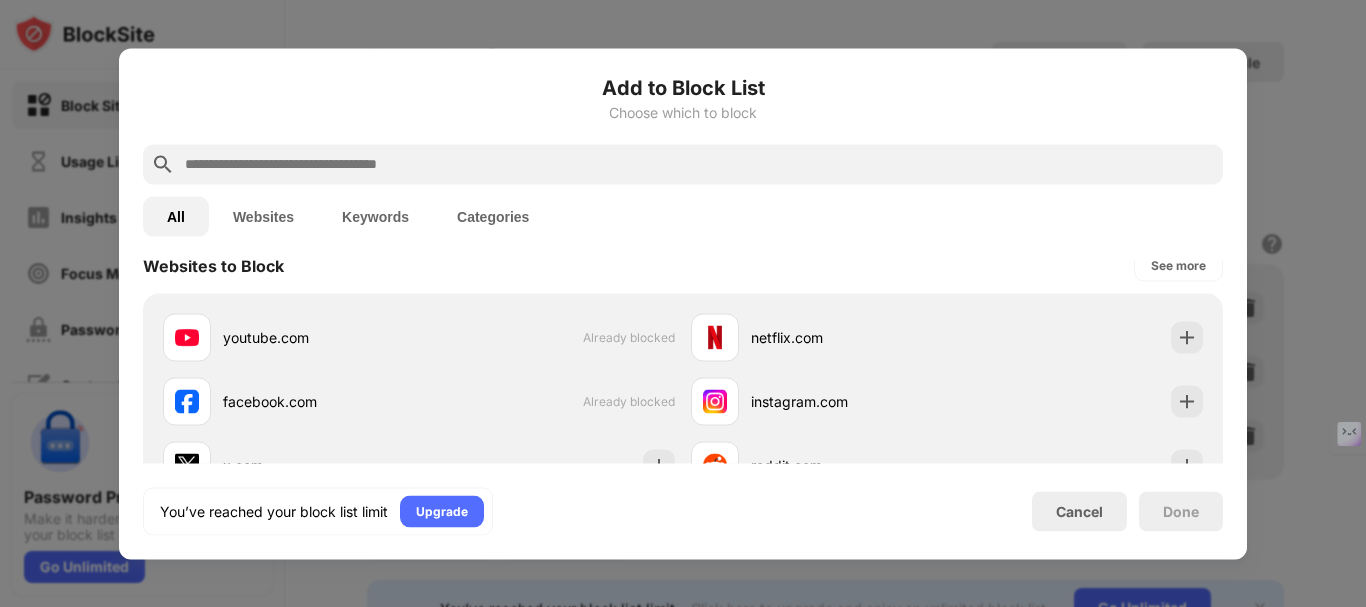 scroll, scrollTop: 400, scrollLeft: 0, axis: vertical 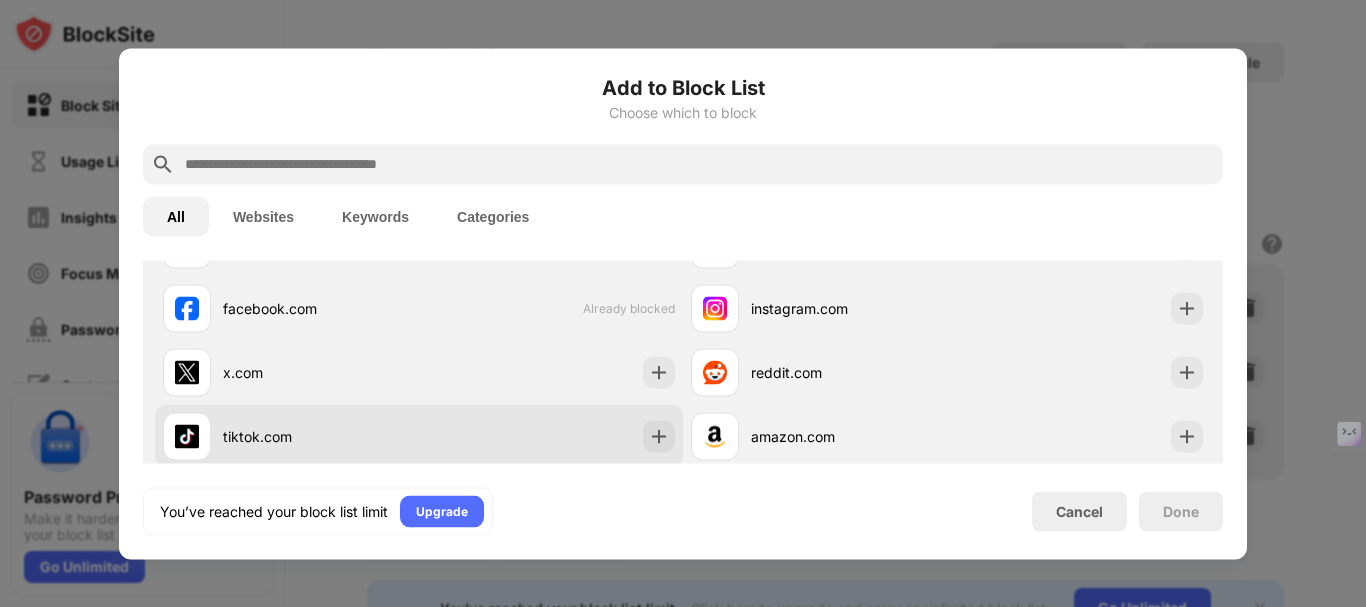 click on "tiktok.com" at bounding box center (291, 436) 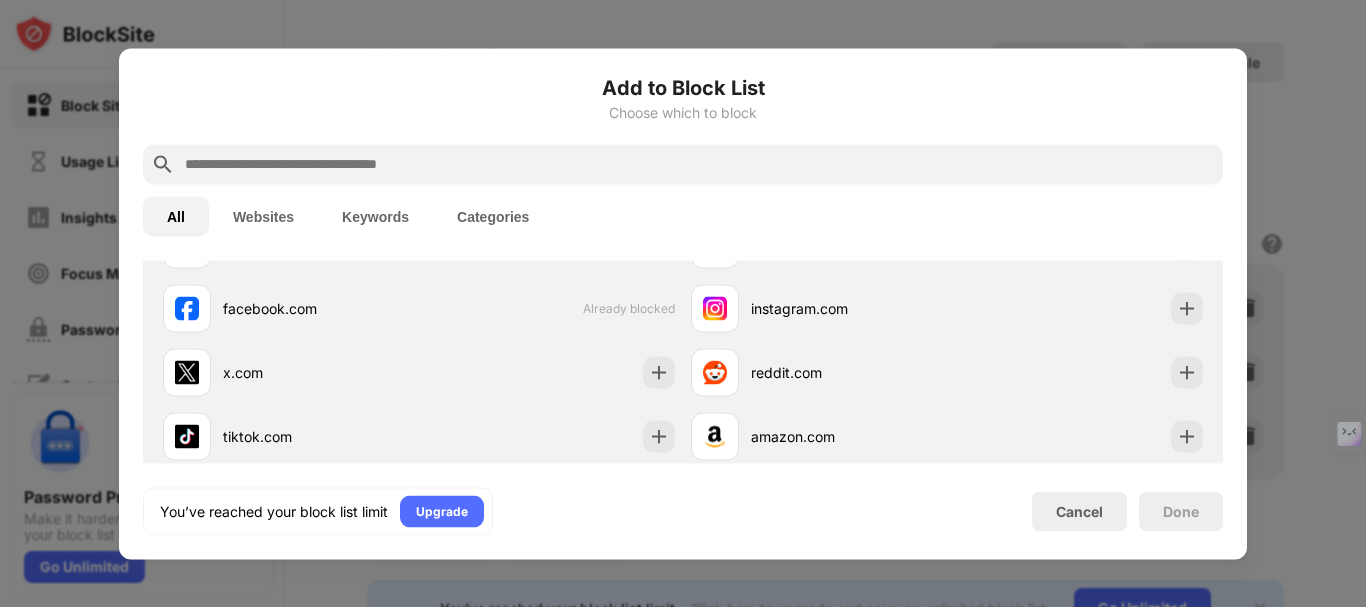 click on "Done" at bounding box center (1181, 511) 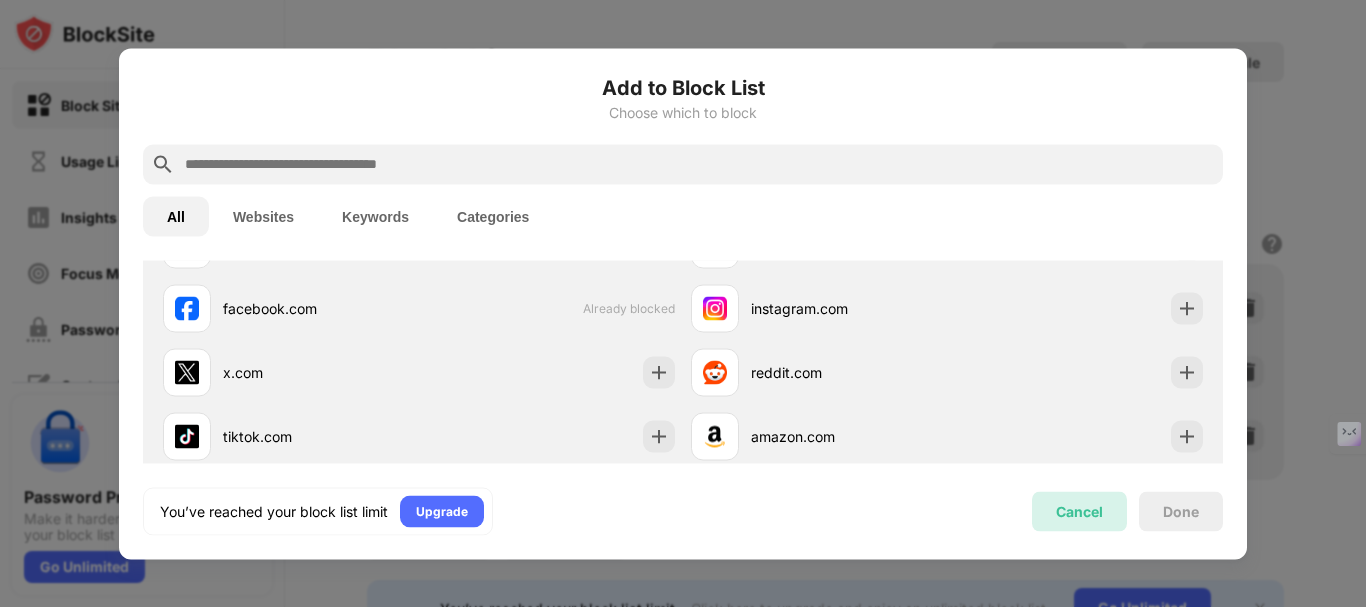 click on "Cancel" at bounding box center (1079, 511) 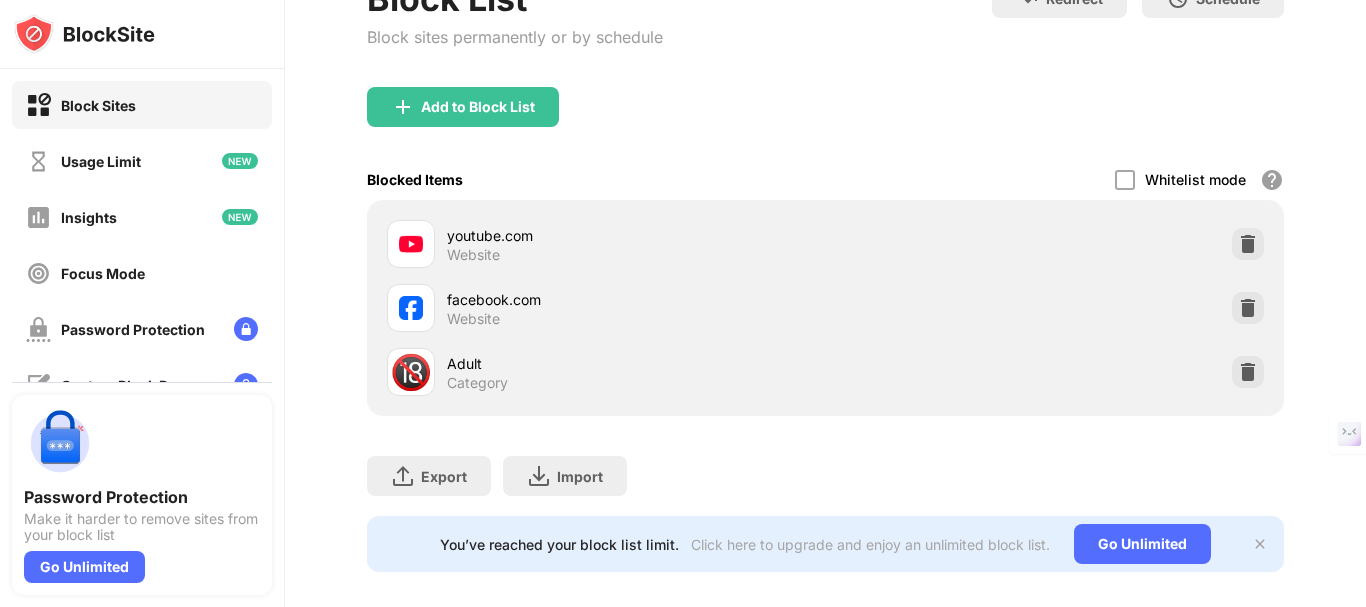 scroll, scrollTop: 357, scrollLeft: 0, axis: vertical 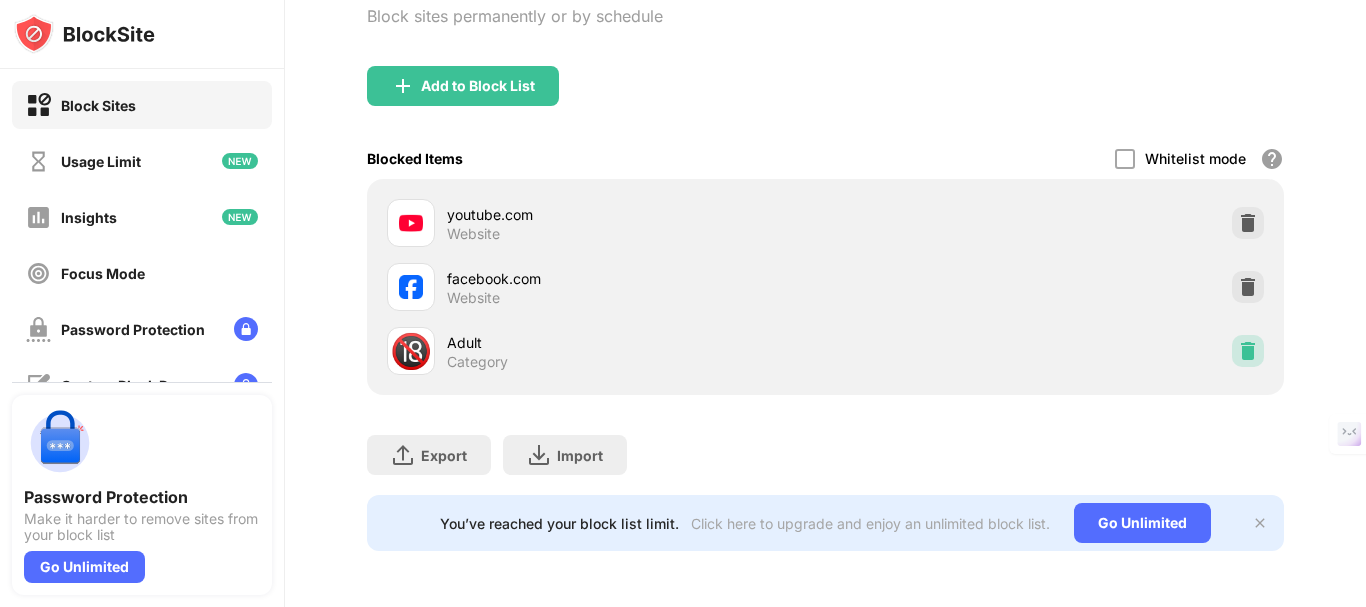 click at bounding box center [1248, 351] 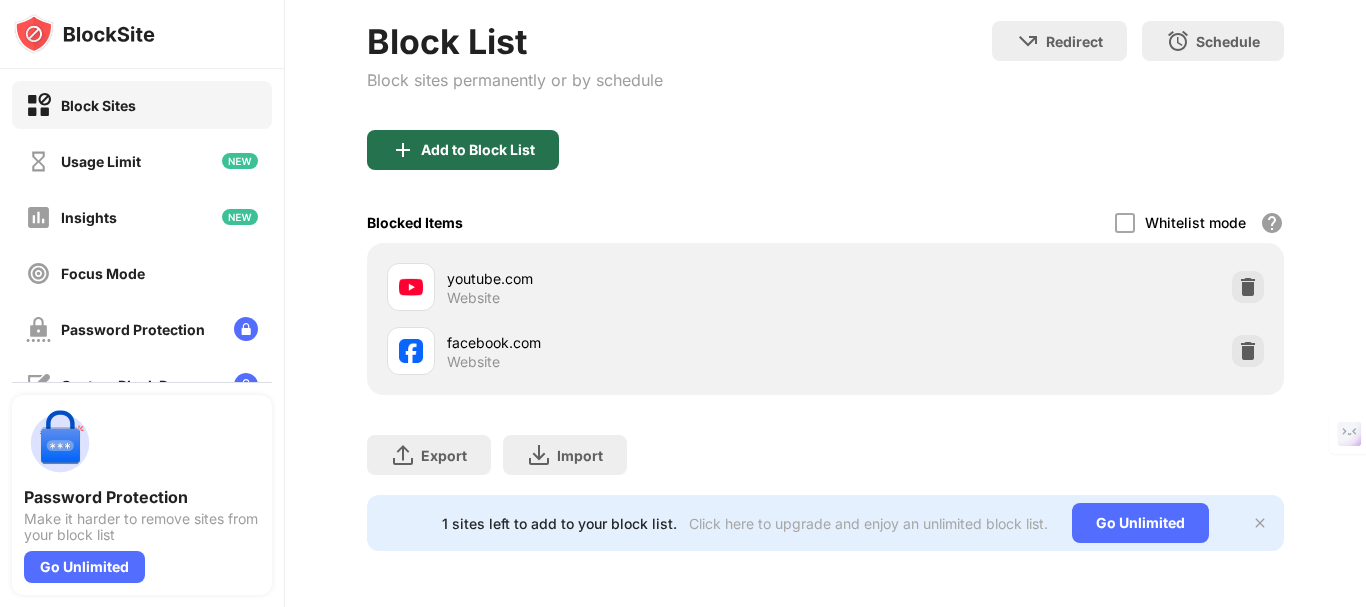 click on "Add to Block List" at bounding box center (478, 150) 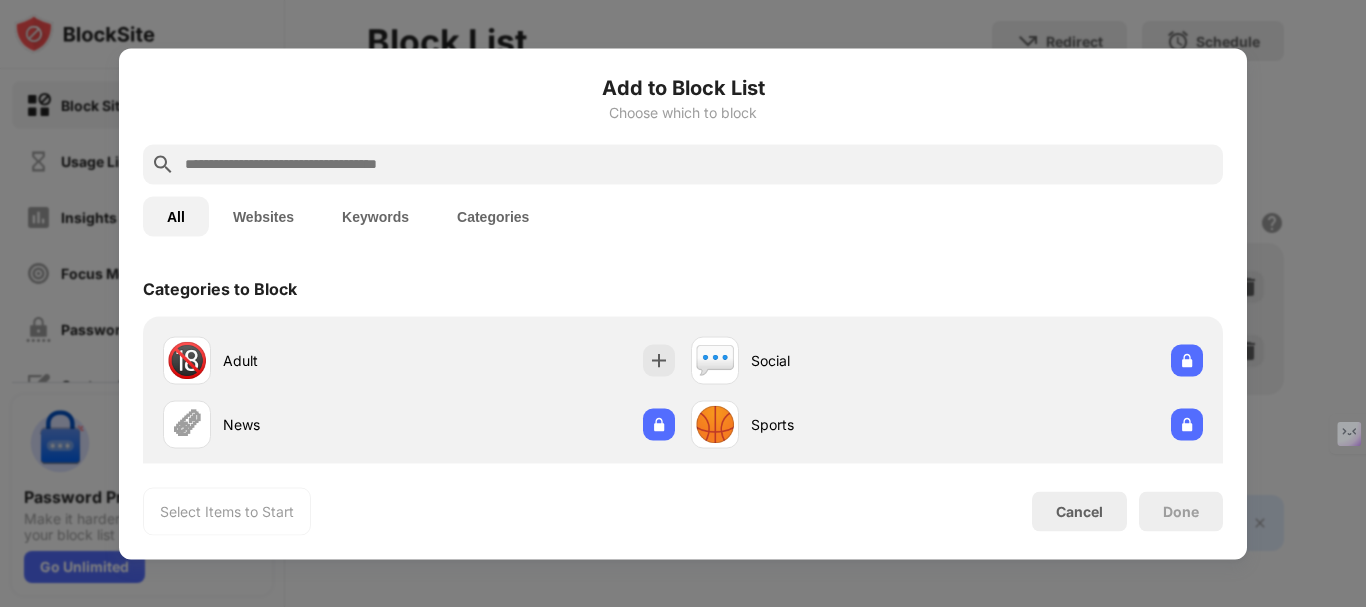 click at bounding box center [699, 164] 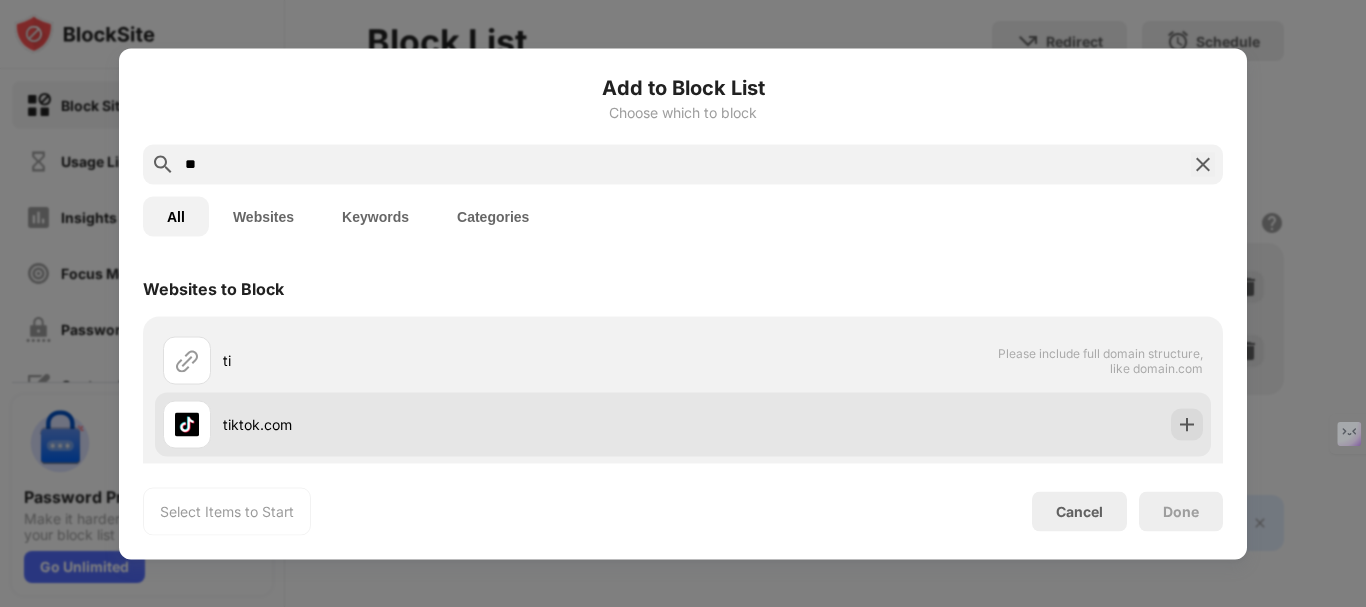 type on "**" 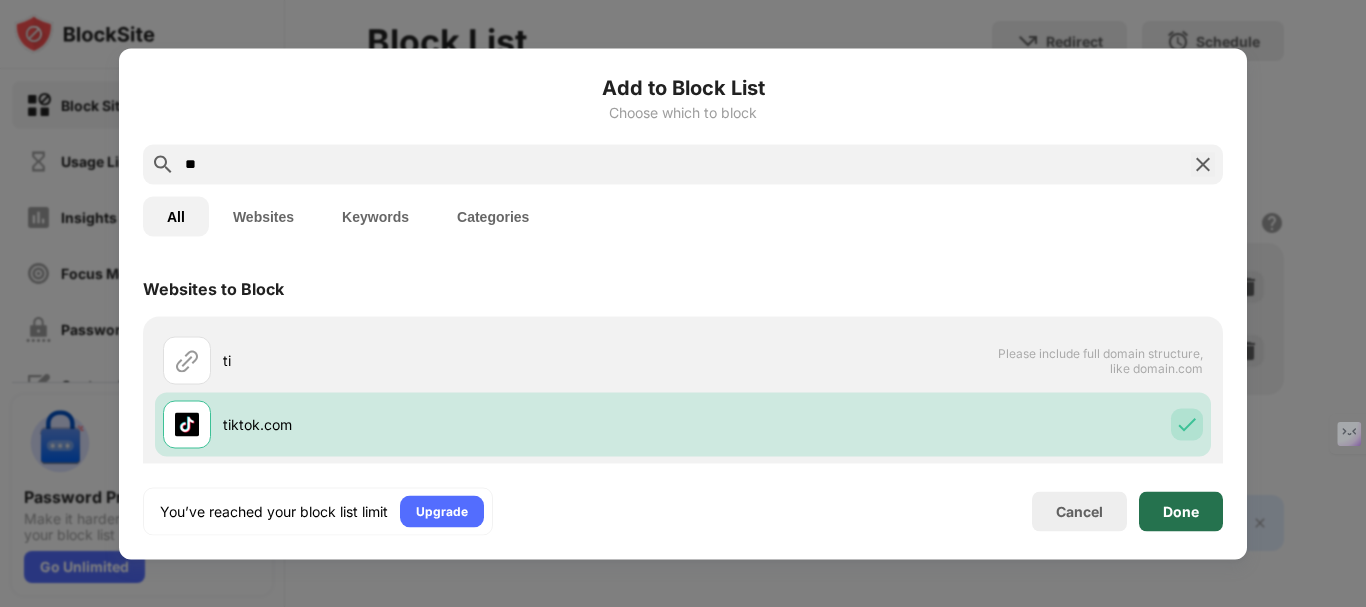 scroll, scrollTop: 0, scrollLeft: 0, axis: both 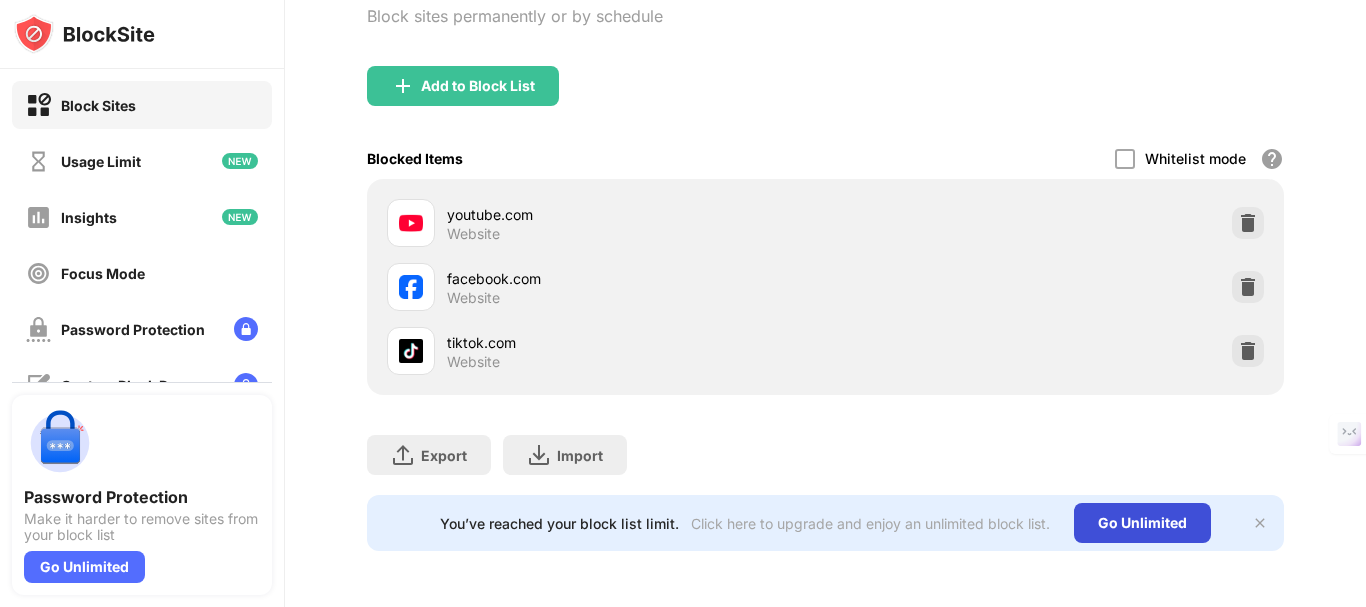 click on "Go Unlimited" at bounding box center [1142, 523] 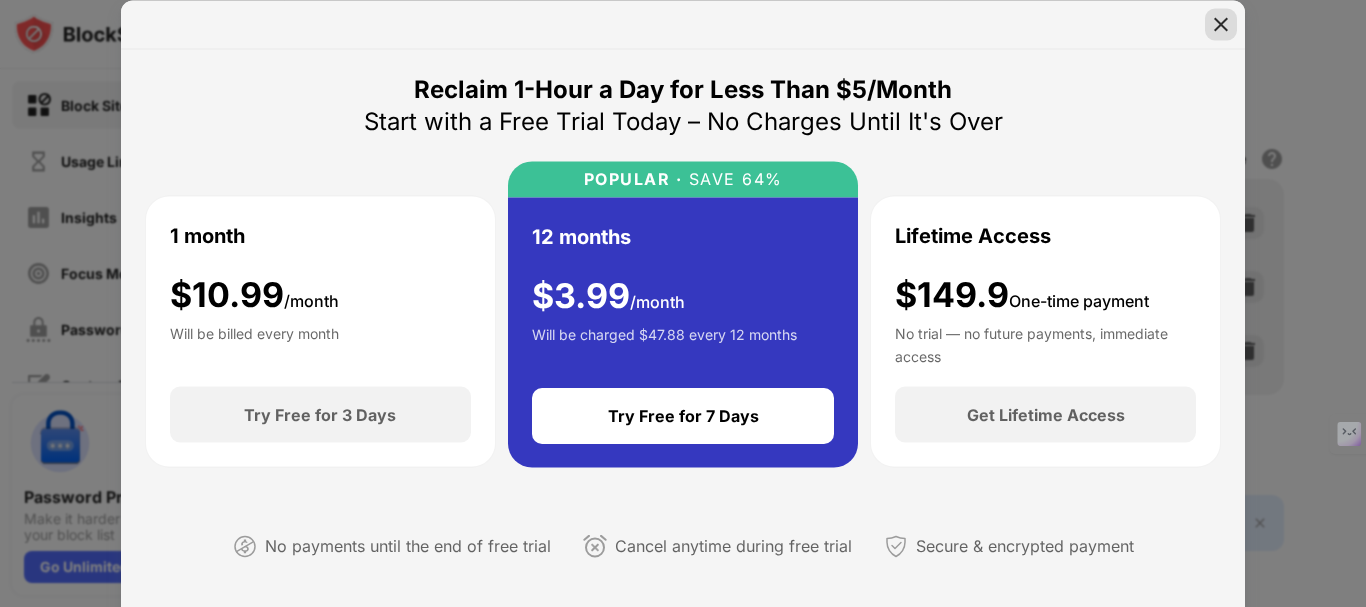 click at bounding box center [1221, 24] 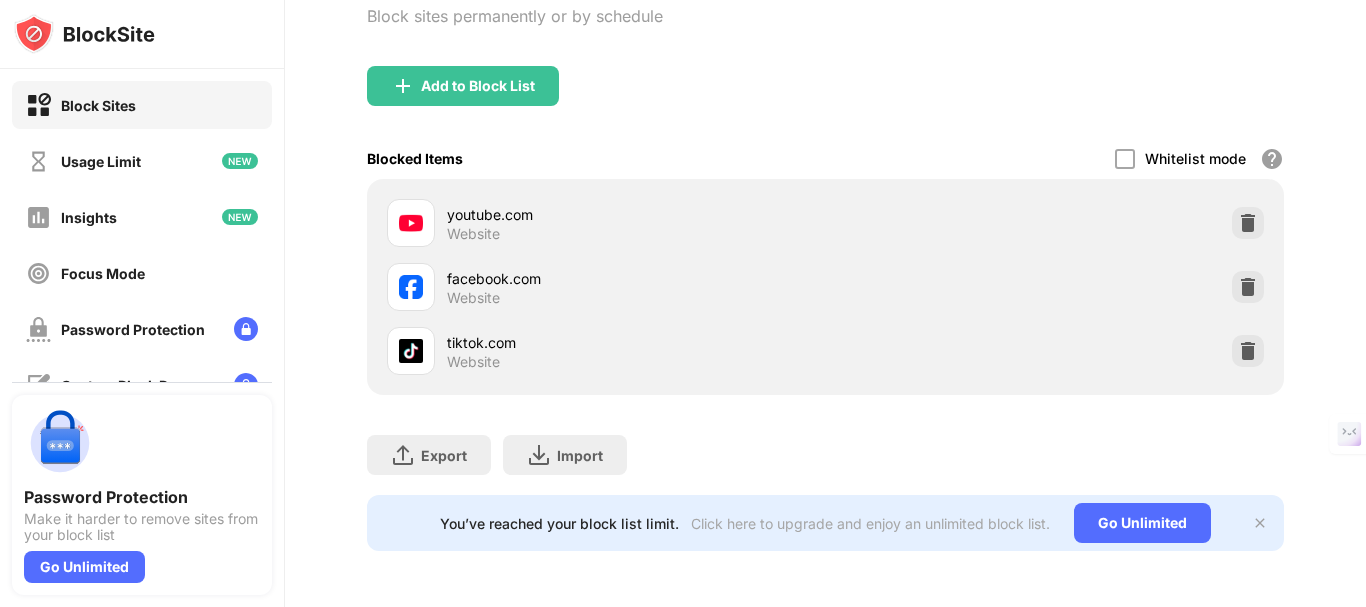 scroll, scrollTop: 0, scrollLeft: 0, axis: both 